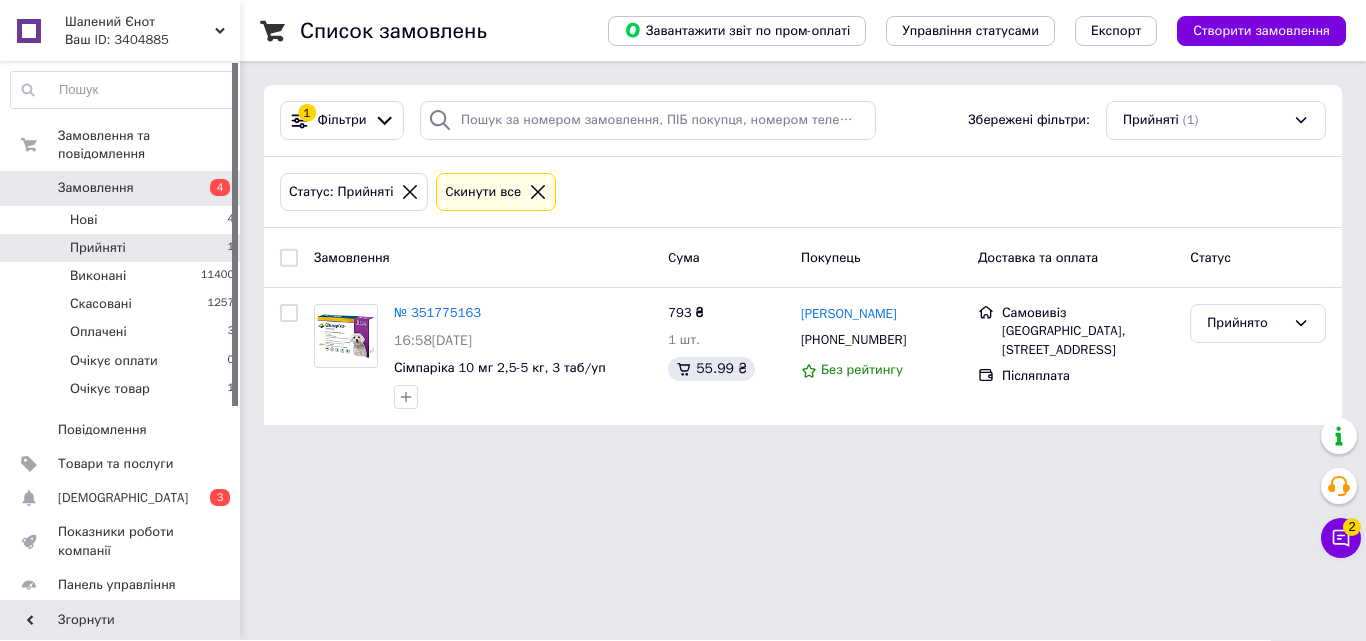 scroll, scrollTop: 0, scrollLeft: 0, axis: both 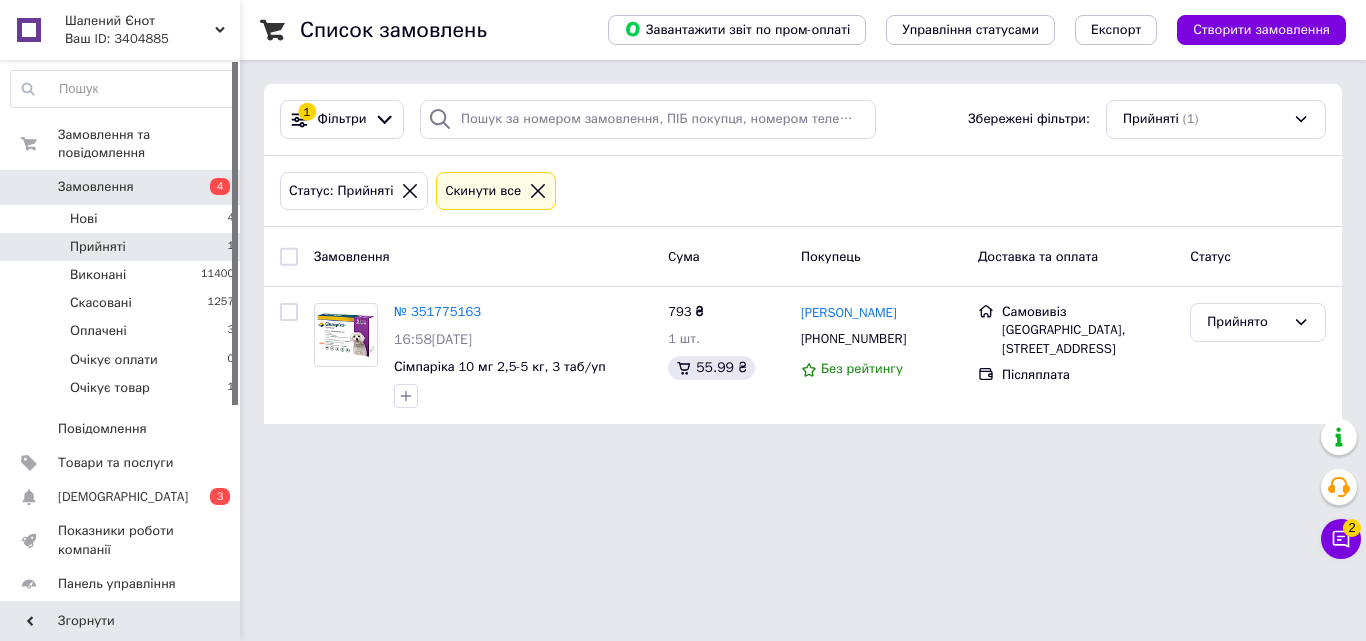click on "Замовлення" at bounding box center [121, 187] 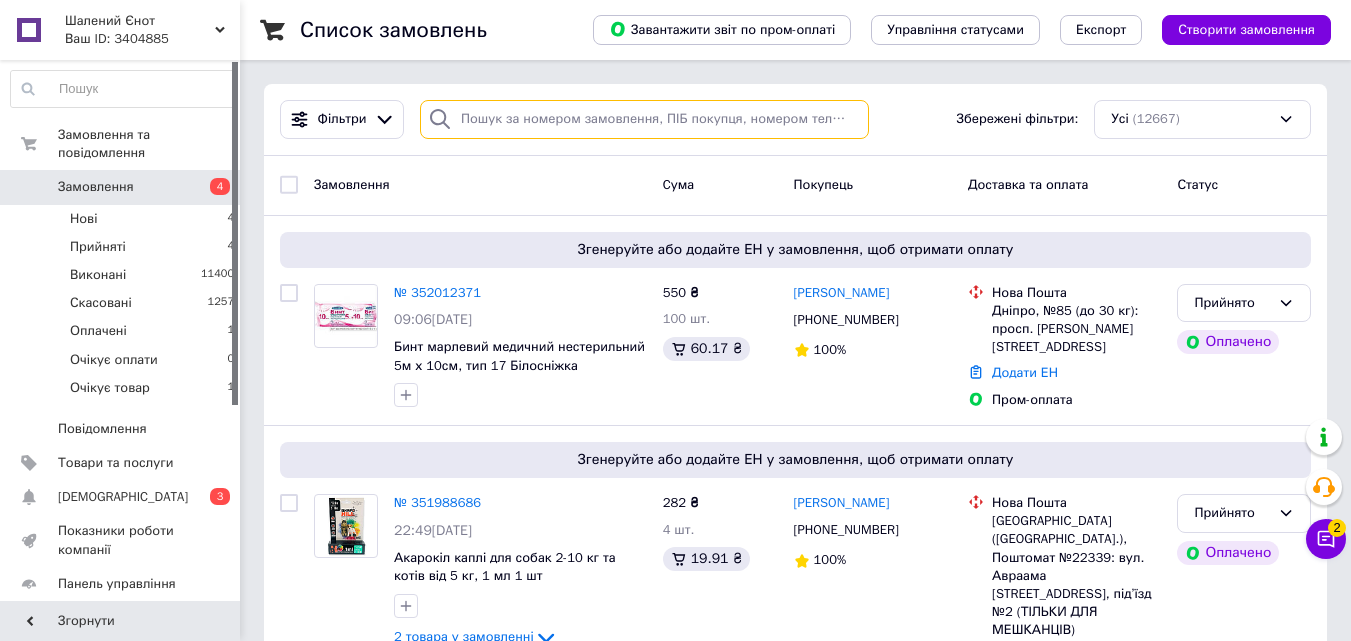 click at bounding box center [644, 119] 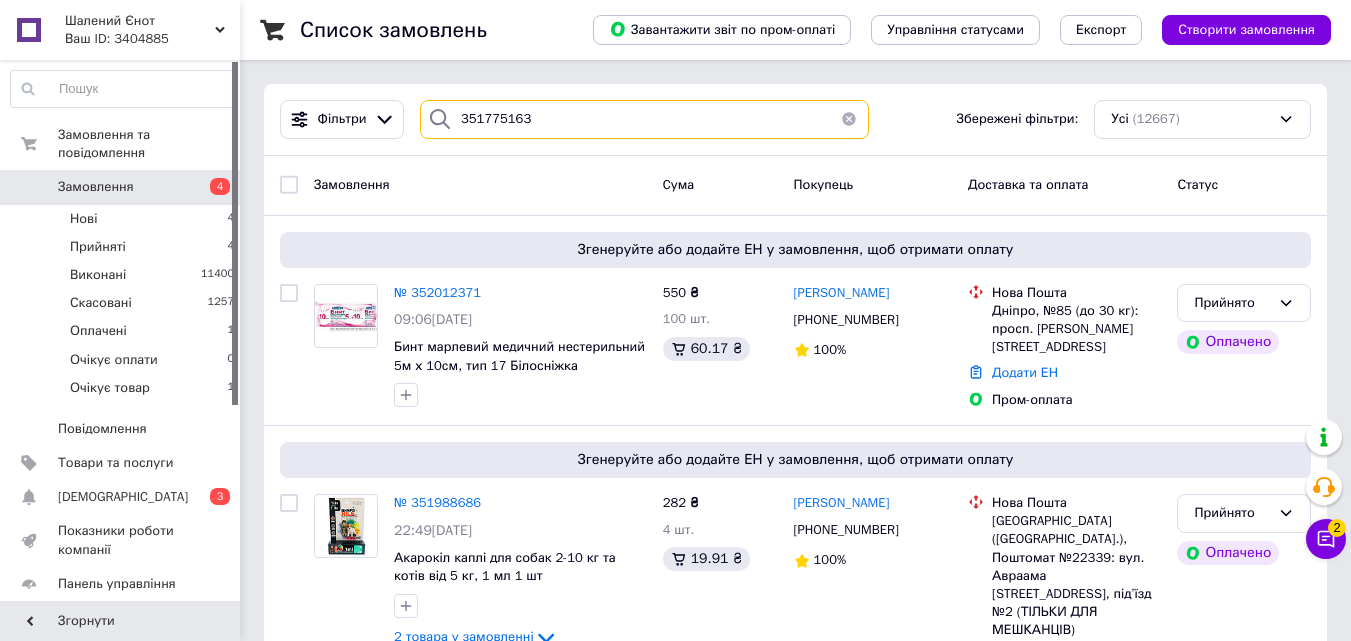 type on "351775163" 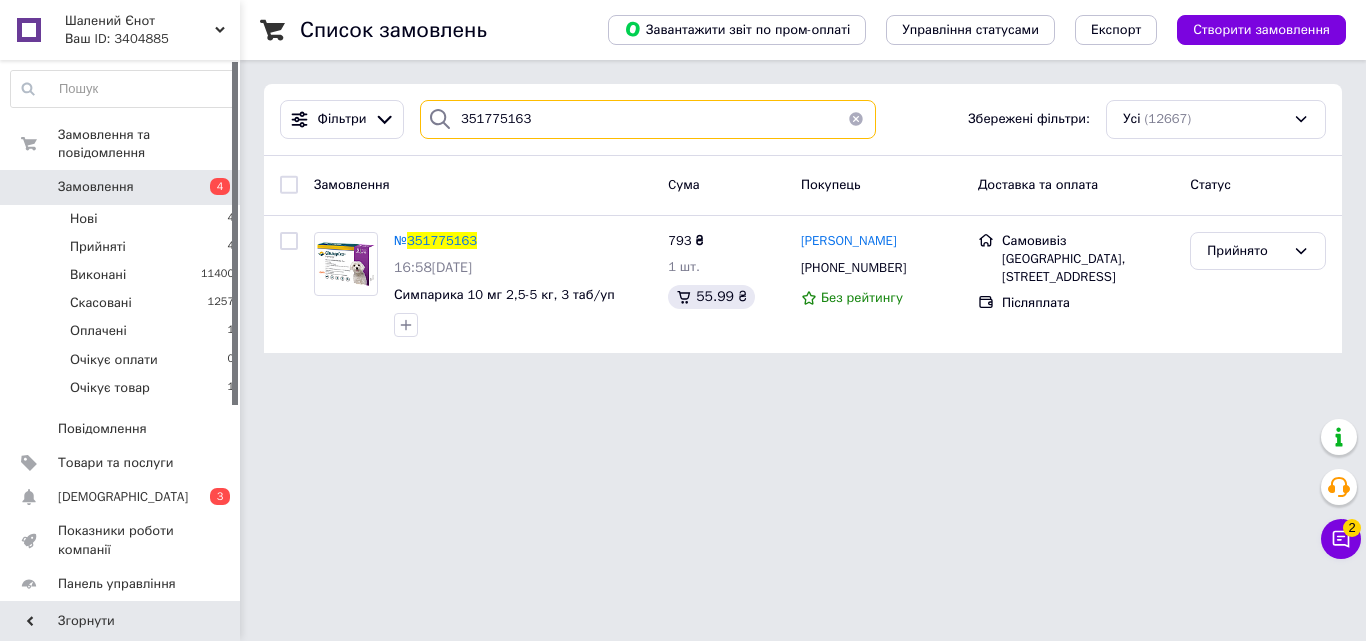 drag, startPoint x: 569, startPoint y: 115, endPoint x: 354, endPoint y: 90, distance: 216.44861 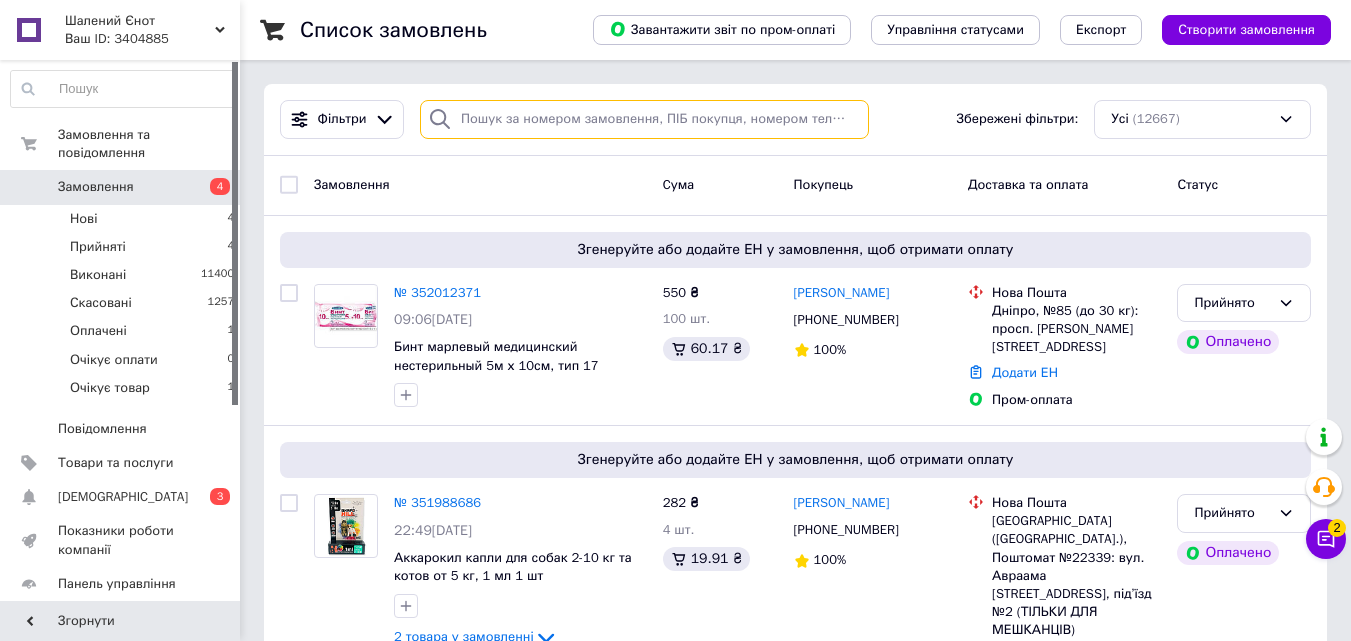 paste on "351858757UA" 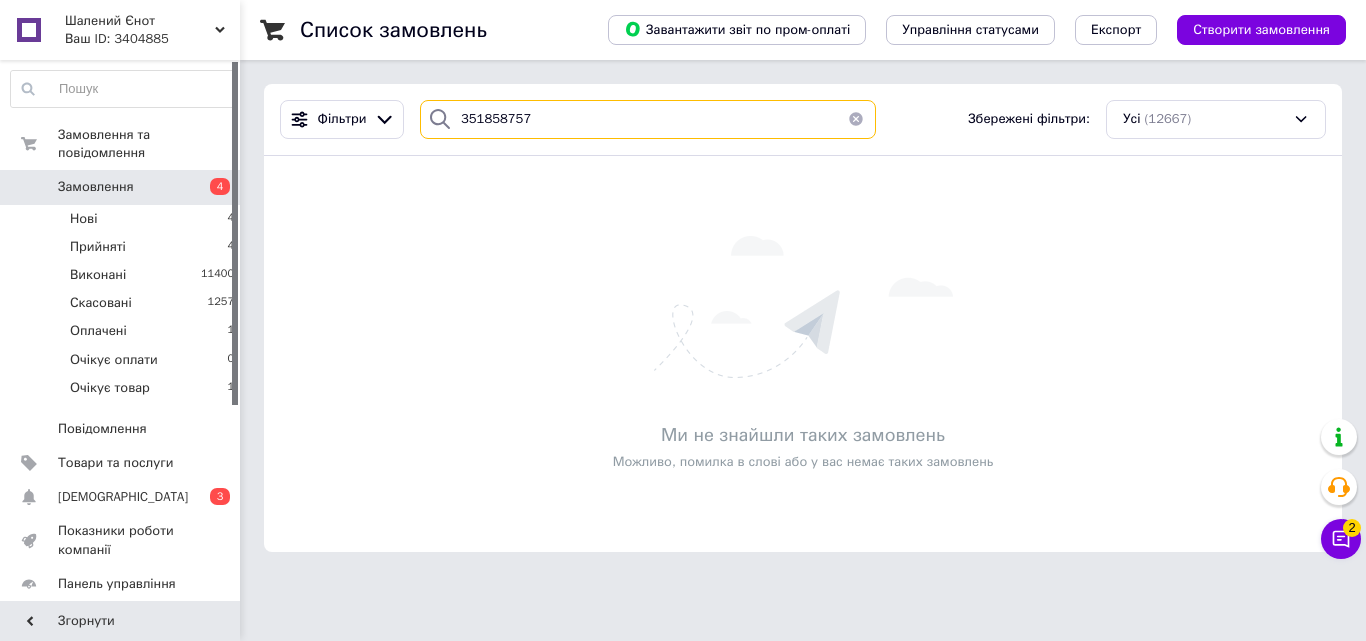 click on "351858757" at bounding box center (648, 119) 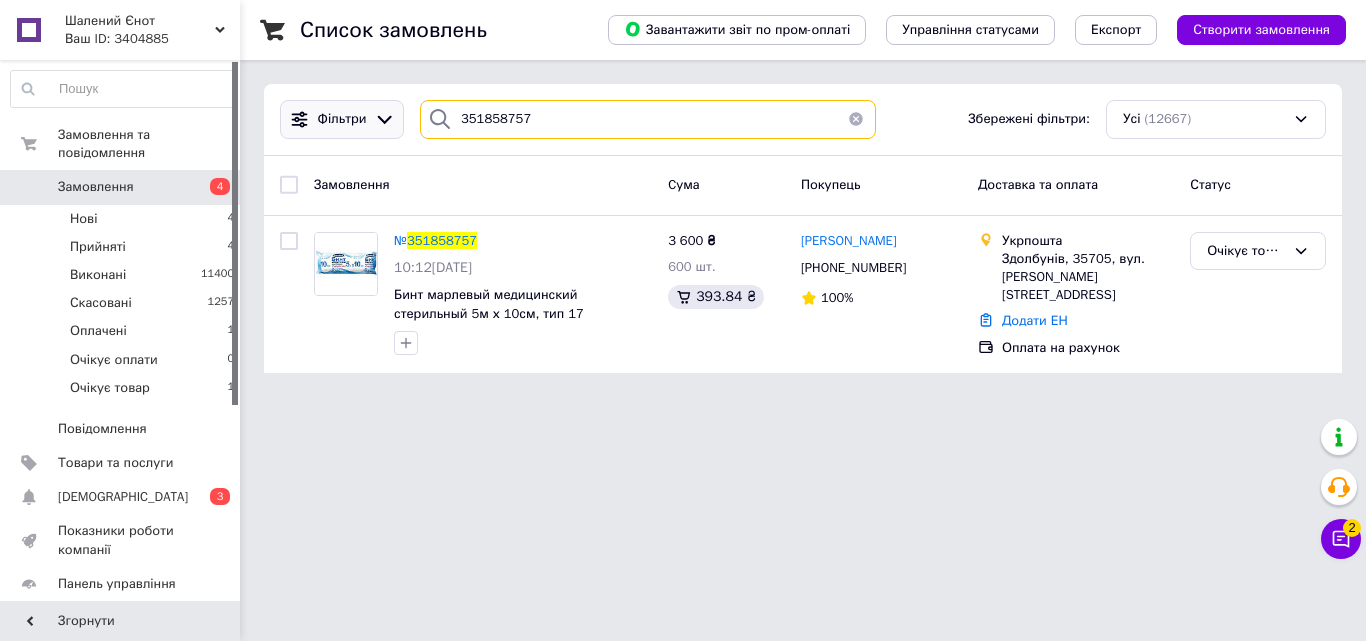 drag, startPoint x: 535, startPoint y: 126, endPoint x: 368, endPoint y: 122, distance: 167.0479 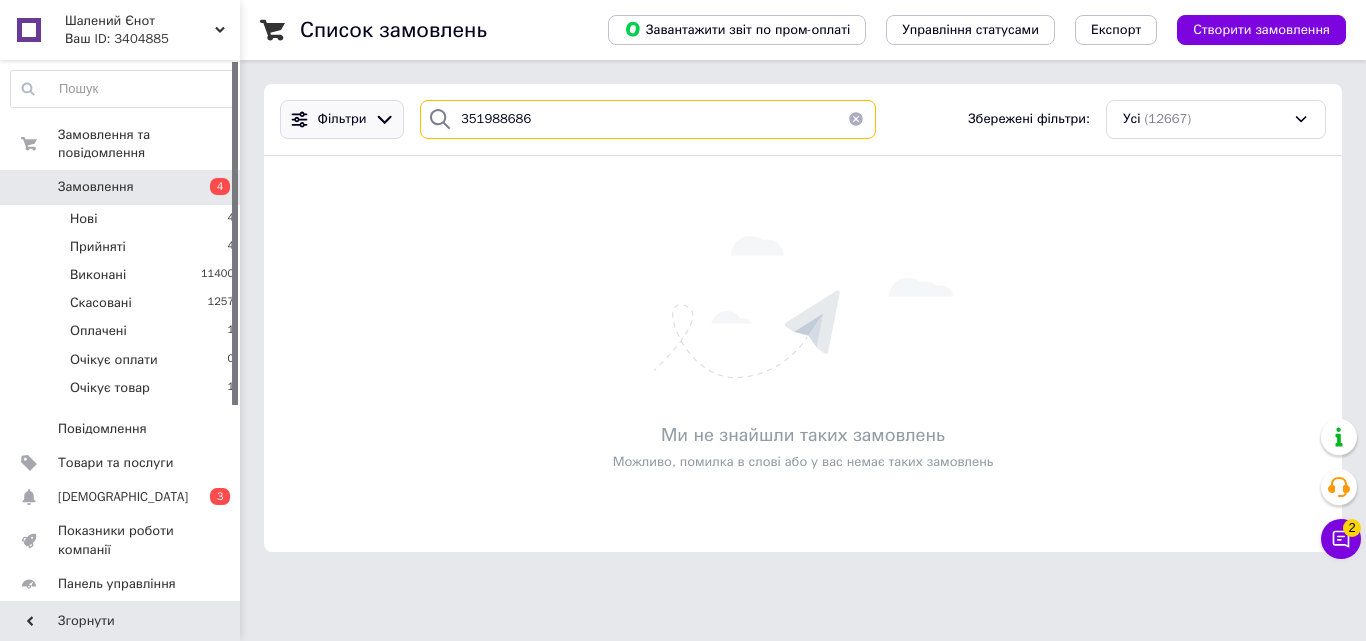 type on "351988686" 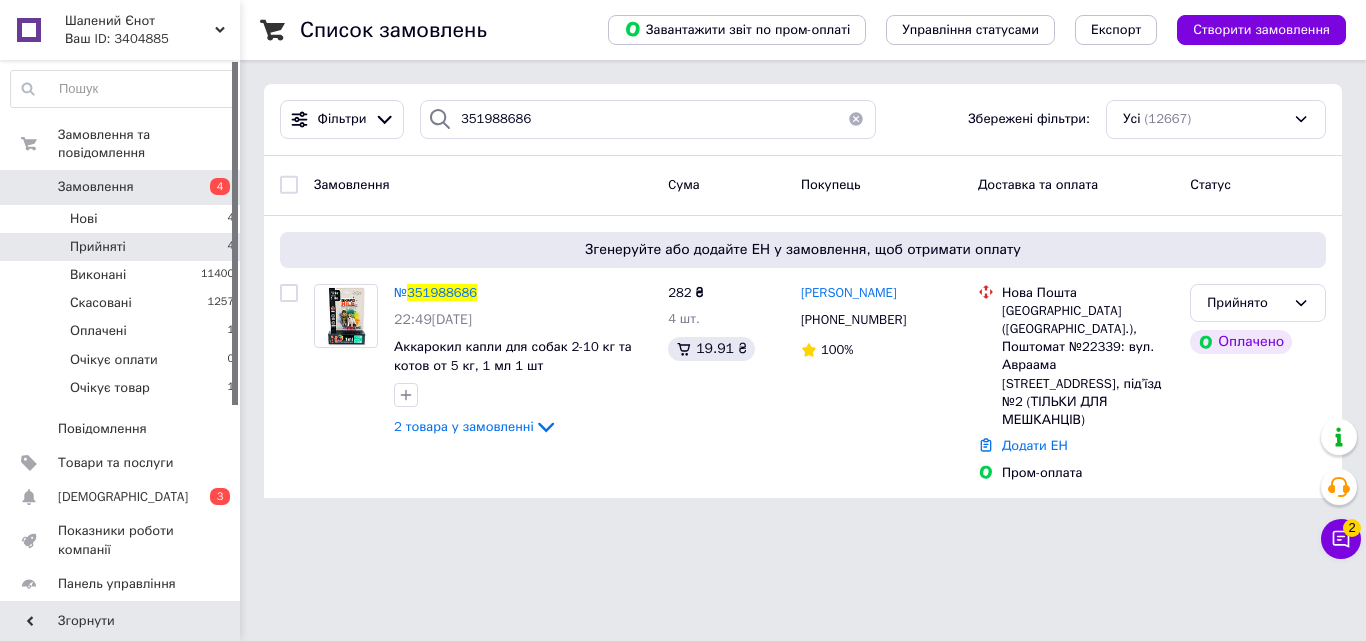 click on "Прийняті 4" at bounding box center (123, 247) 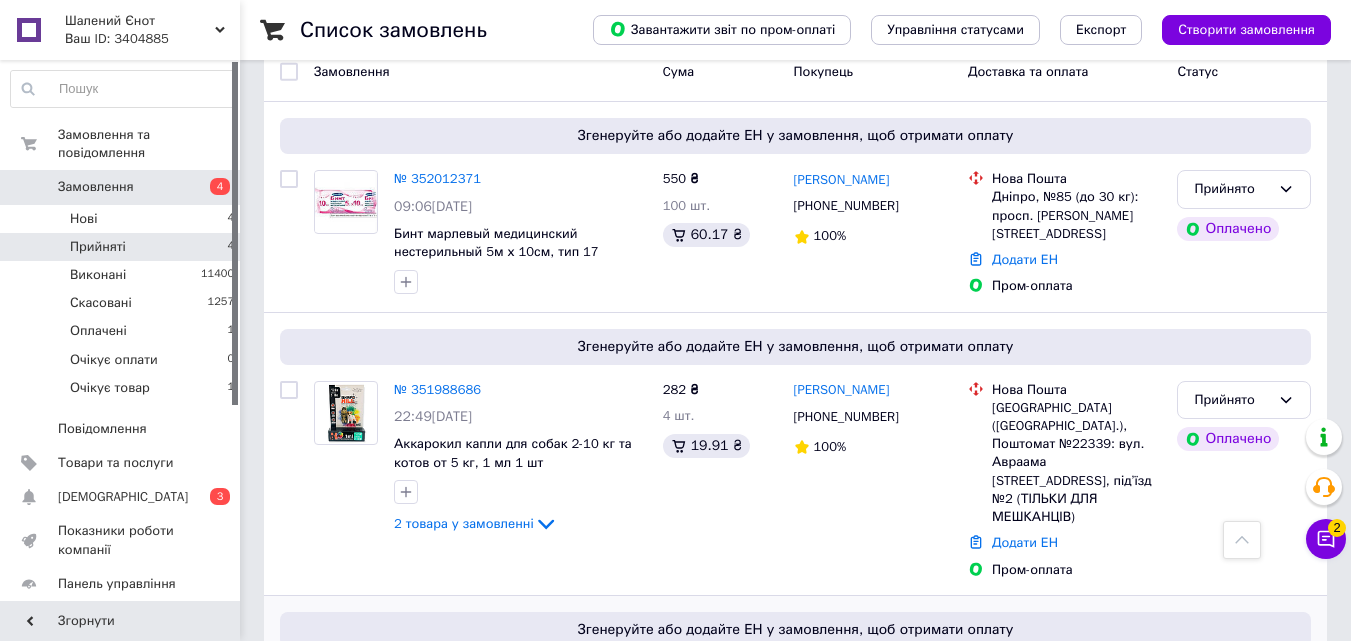 scroll, scrollTop: 0, scrollLeft: 0, axis: both 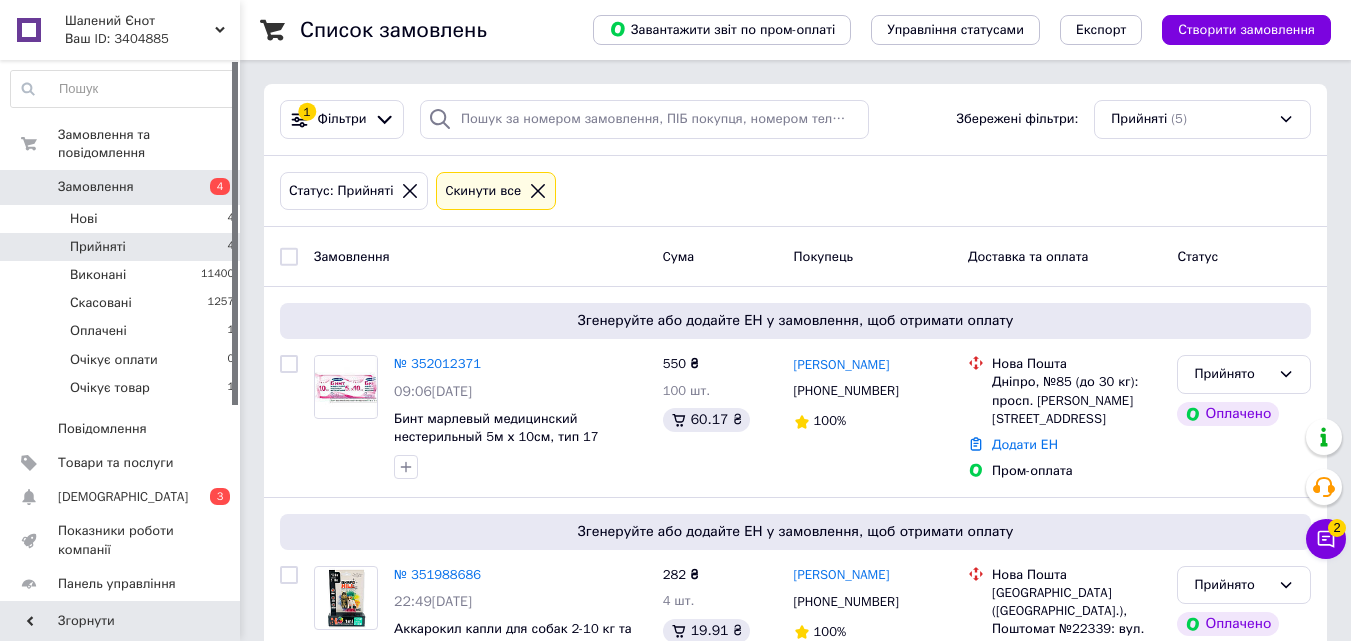 click on "Прийняті 4" at bounding box center (123, 247) 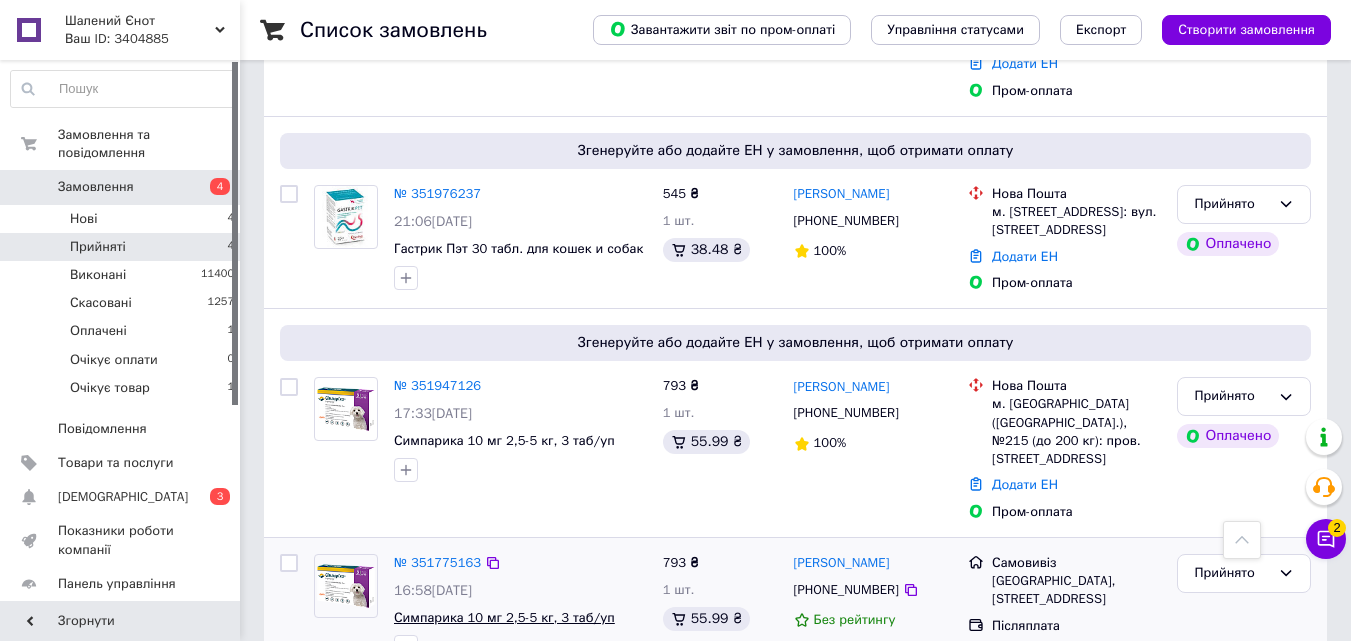 scroll, scrollTop: 666, scrollLeft: 0, axis: vertical 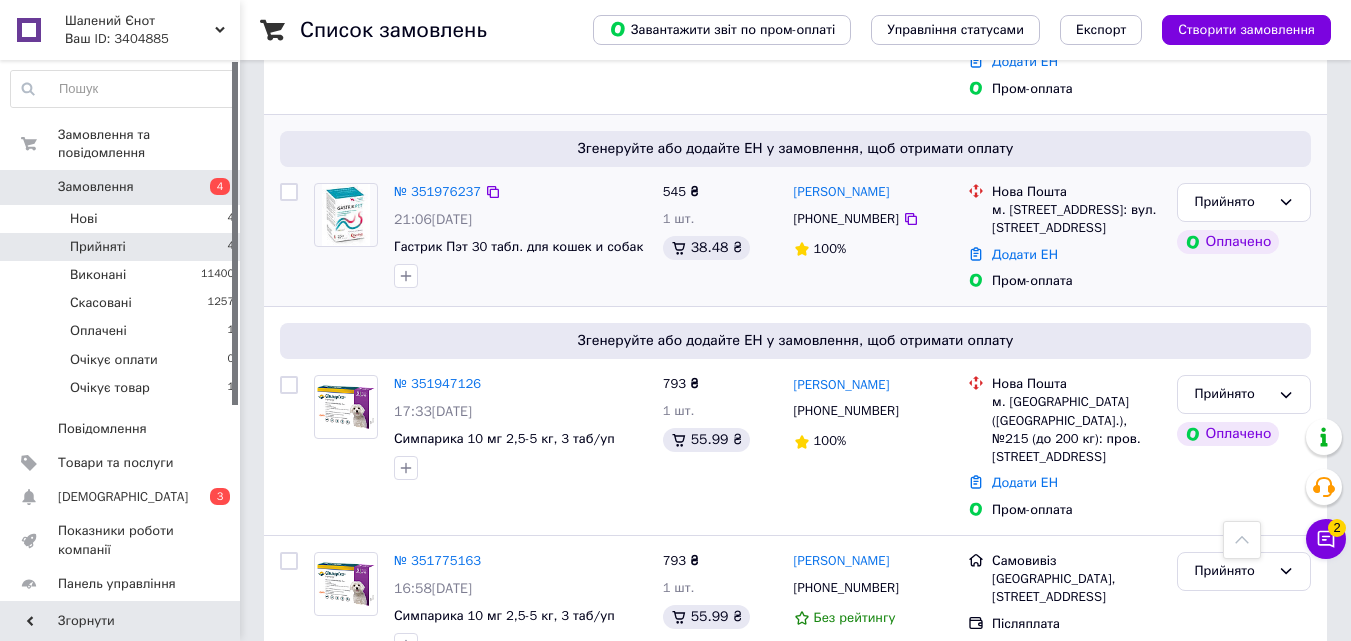 drag, startPoint x: 417, startPoint y: 152, endPoint x: 474, endPoint y: 167, distance: 58.940647 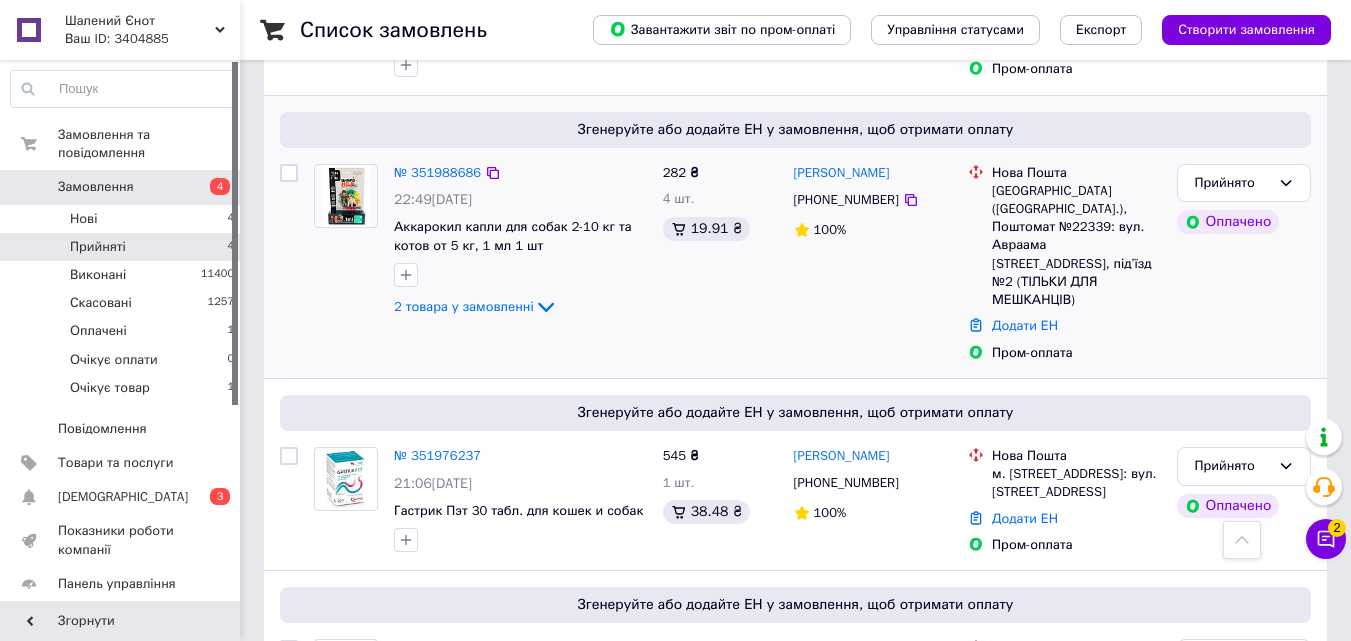 scroll, scrollTop: 366, scrollLeft: 0, axis: vertical 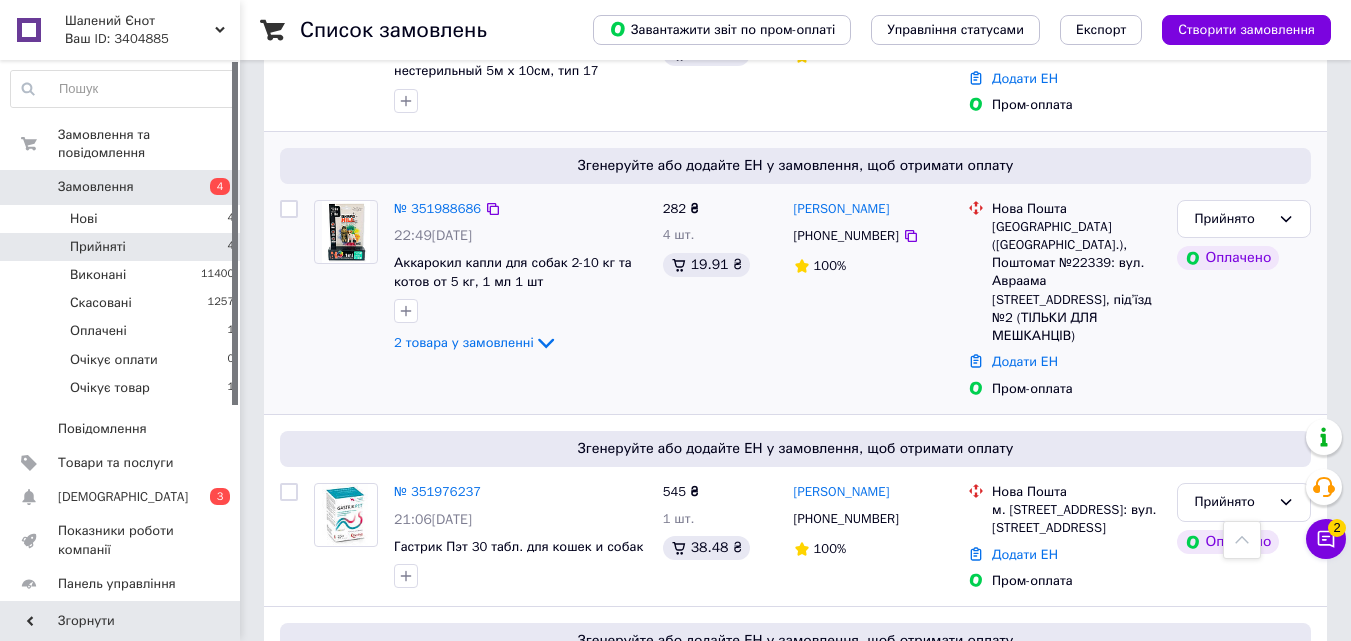 type on "351988686" 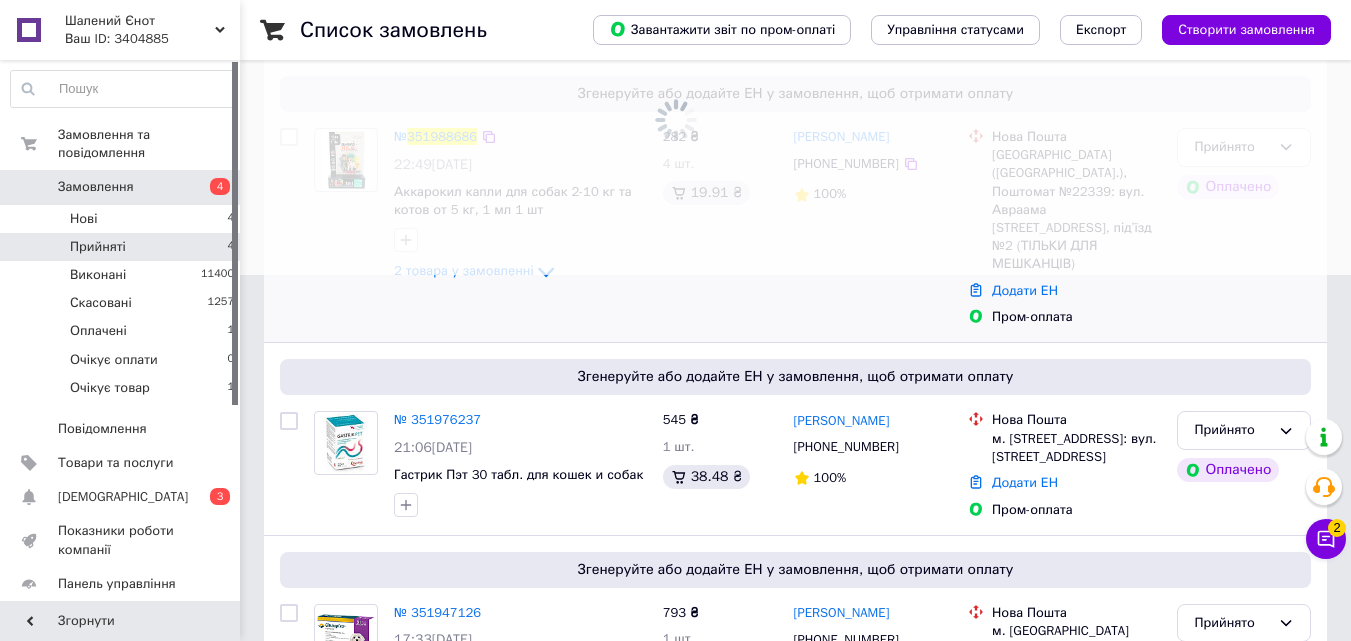 scroll, scrollTop: 0, scrollLeft: 0, axis: both 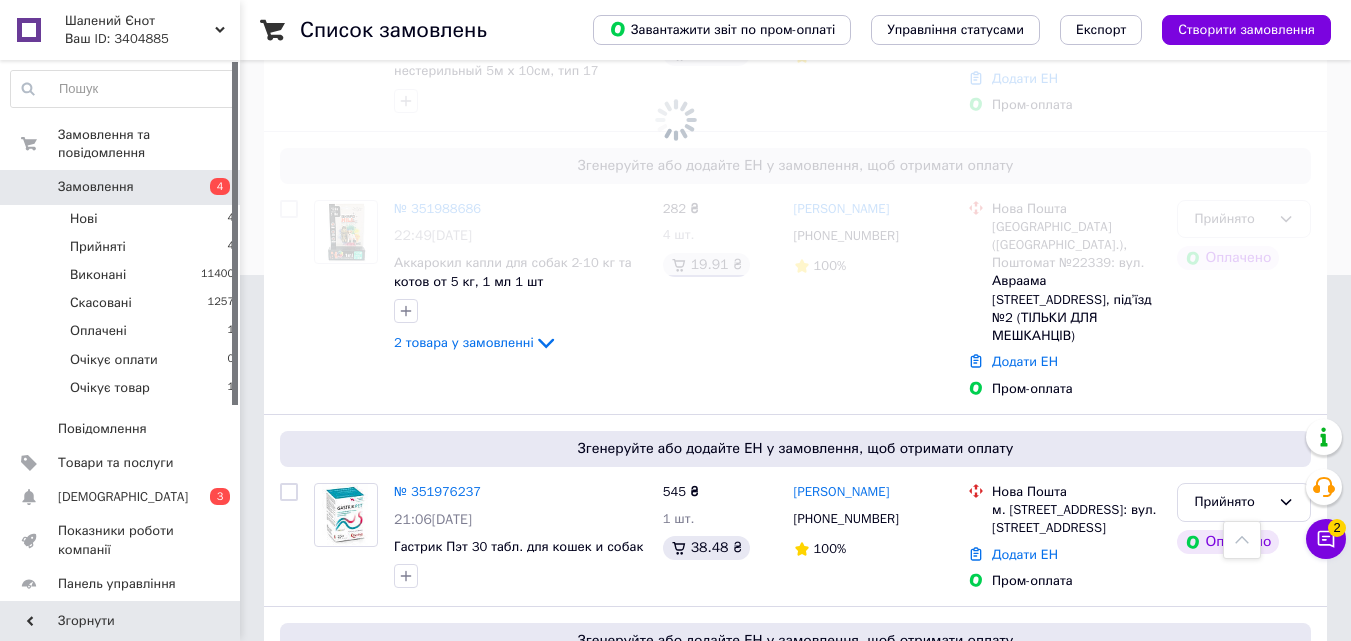 type on "351988686" 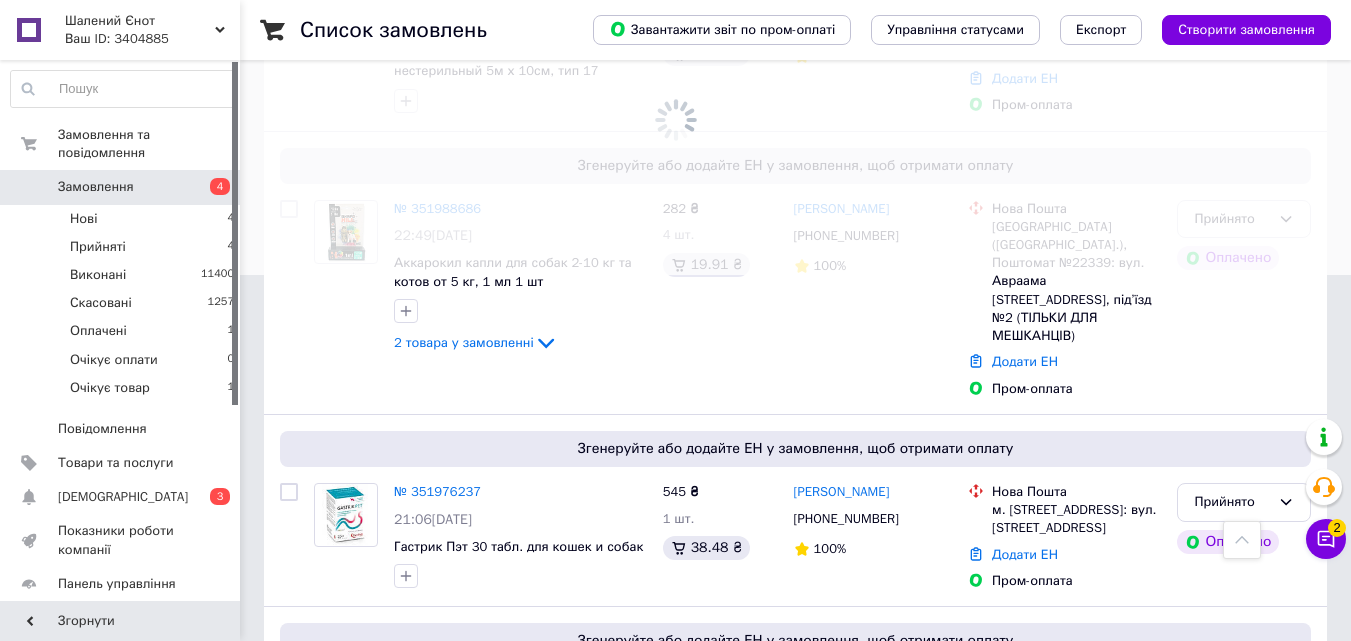 scroll, scrollTop: 0, scrollLeft: 0, axis: both 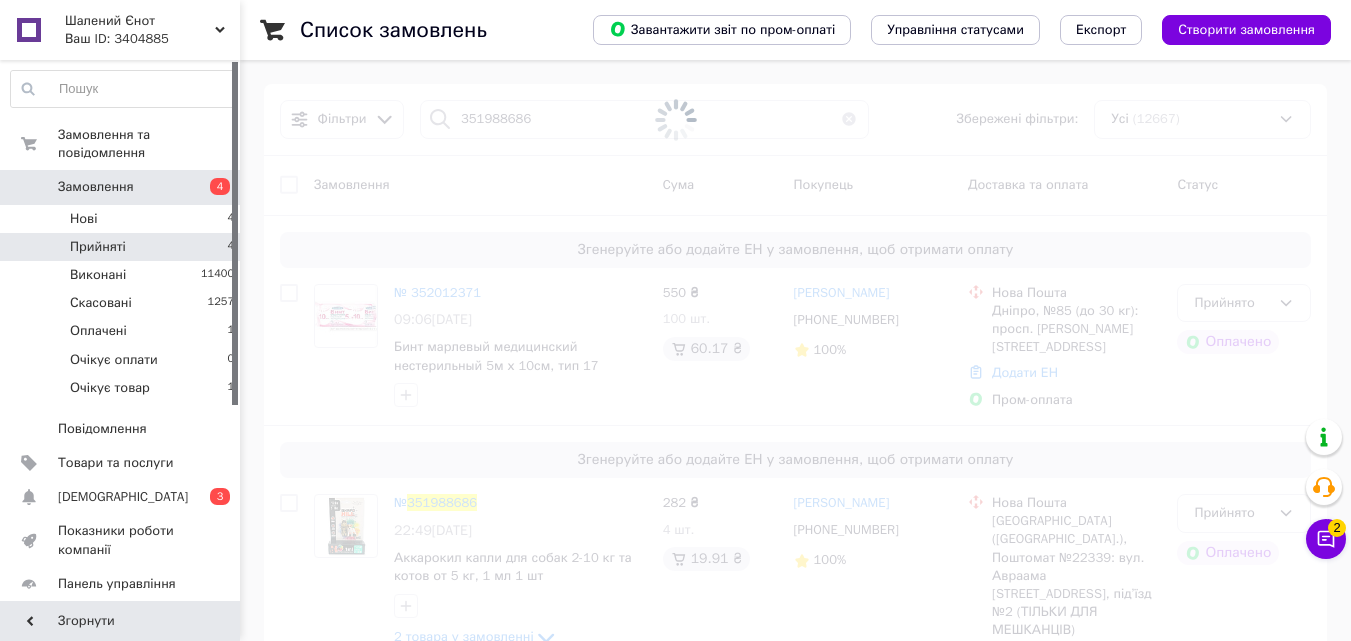 click on "Прийняті 4" at bounding box center [123, 247] 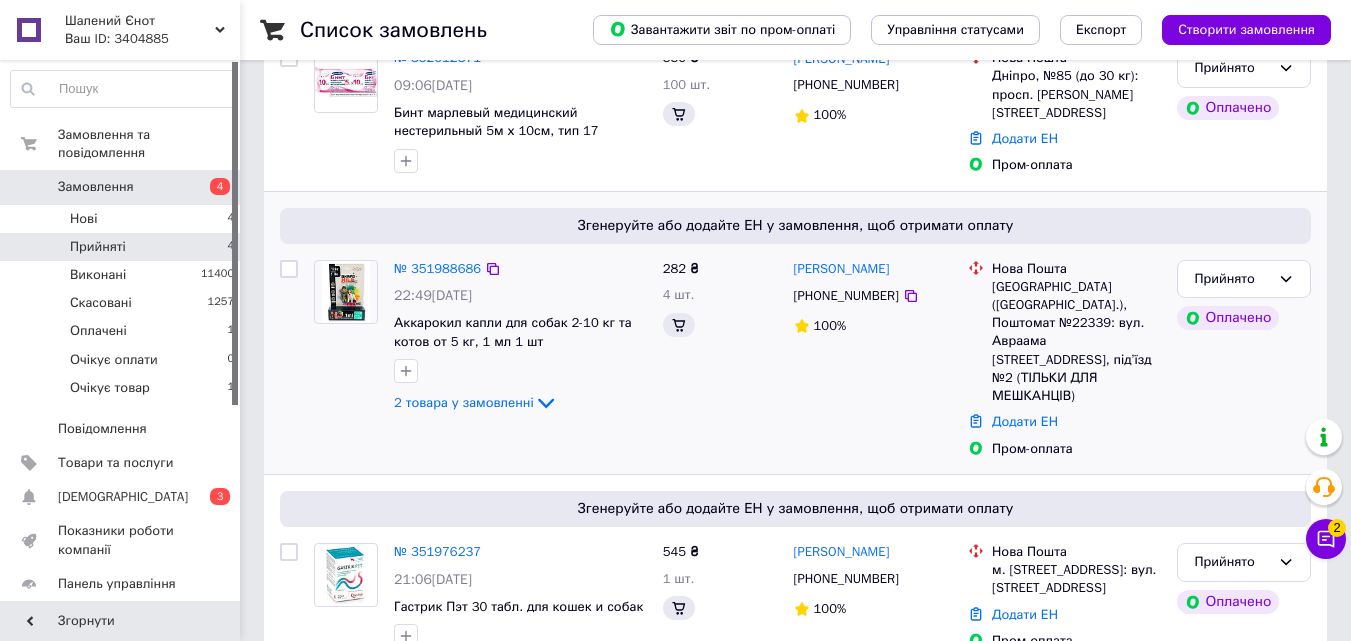 scroll, scrollTop: 861, scrollLeft: 0, axis: vertical 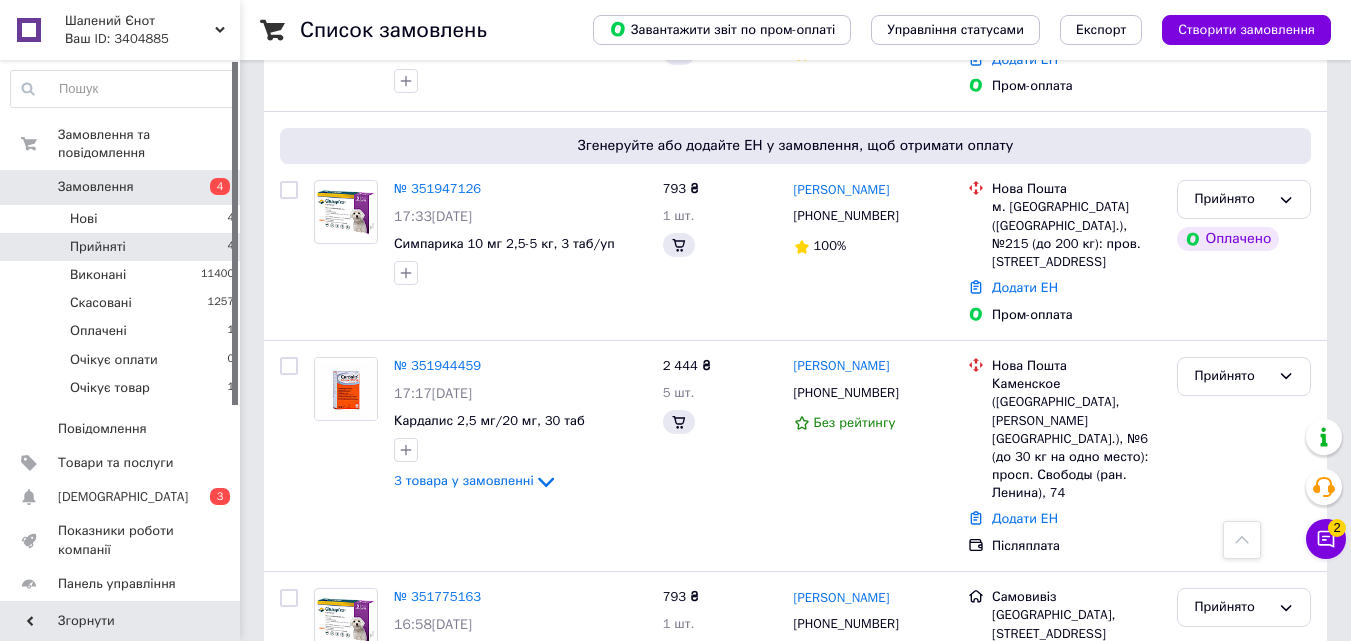 click on "Прийняті 4" at bounding box center (123, 247) 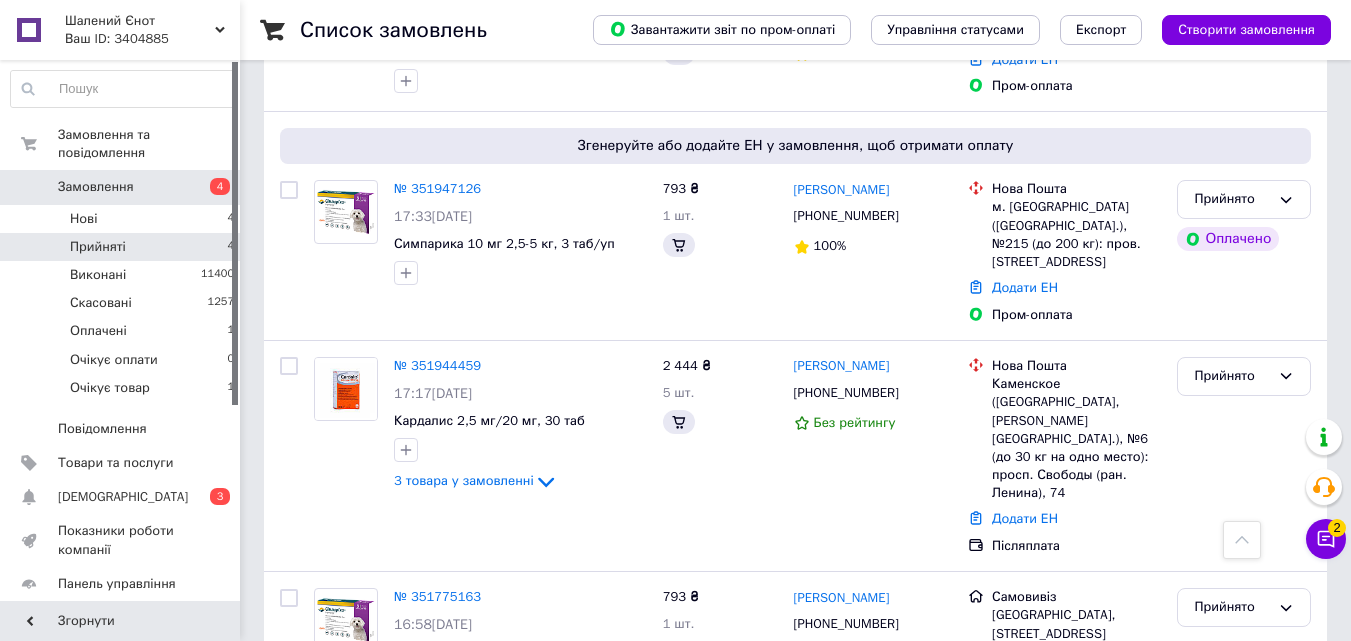 scroll, scrollTop: 0, scrollLeft: 0, axis: both 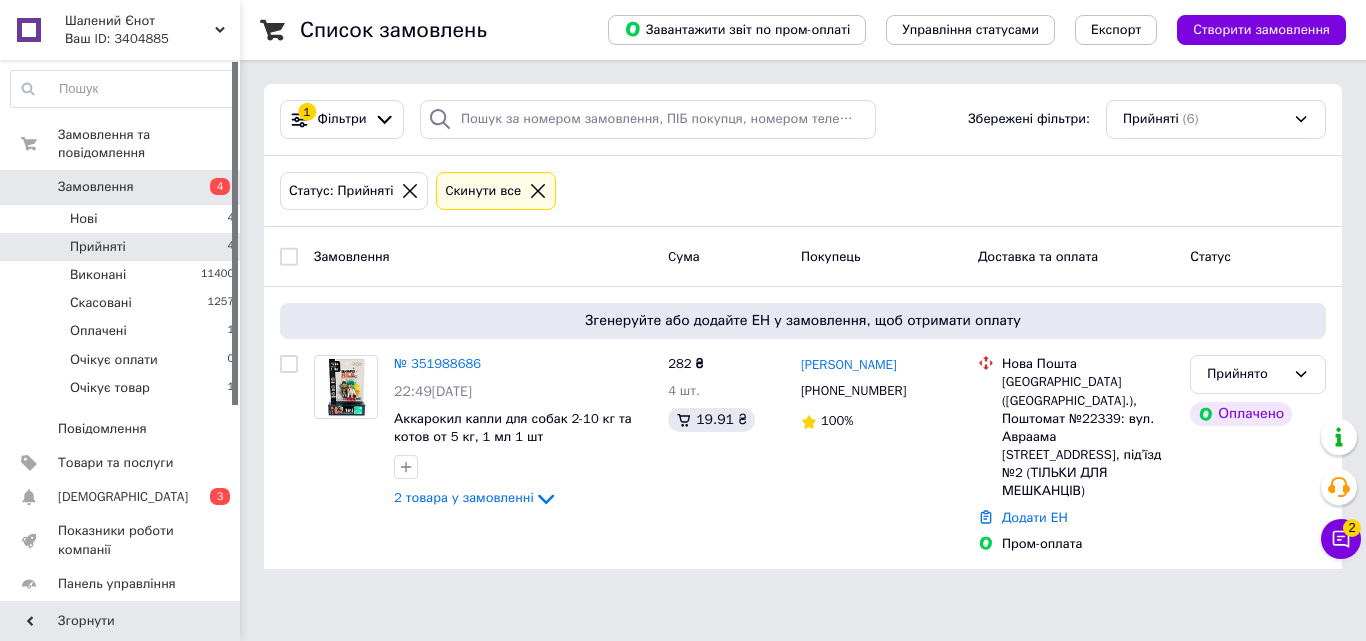 type on "351988686" 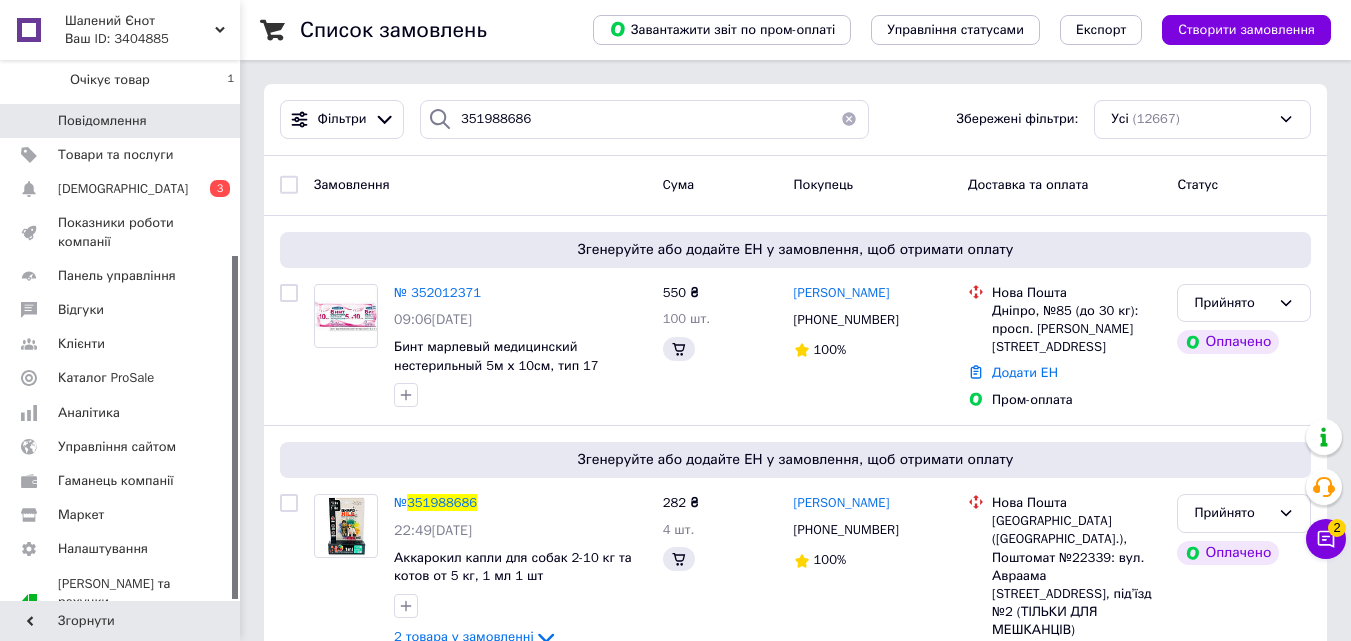 scroll, scrollTop: 0, scrollLeft: 0, axis: both 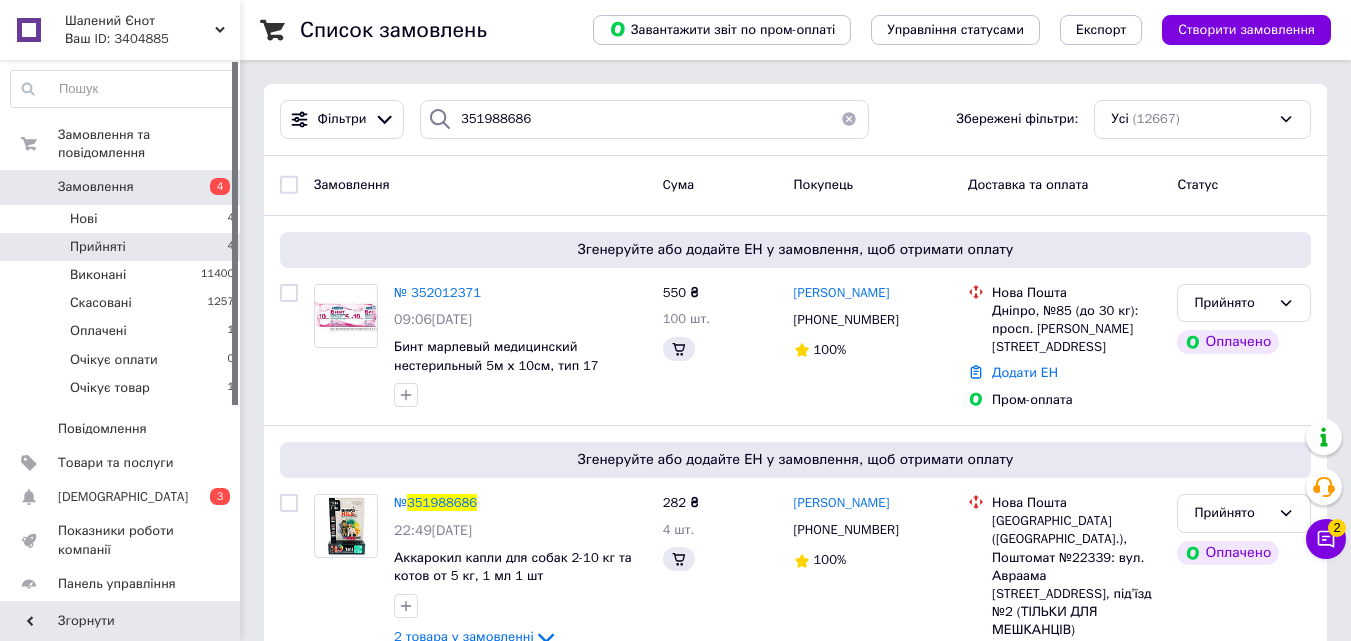 click on "Прийняті 4" at bounding box center [123, 247] 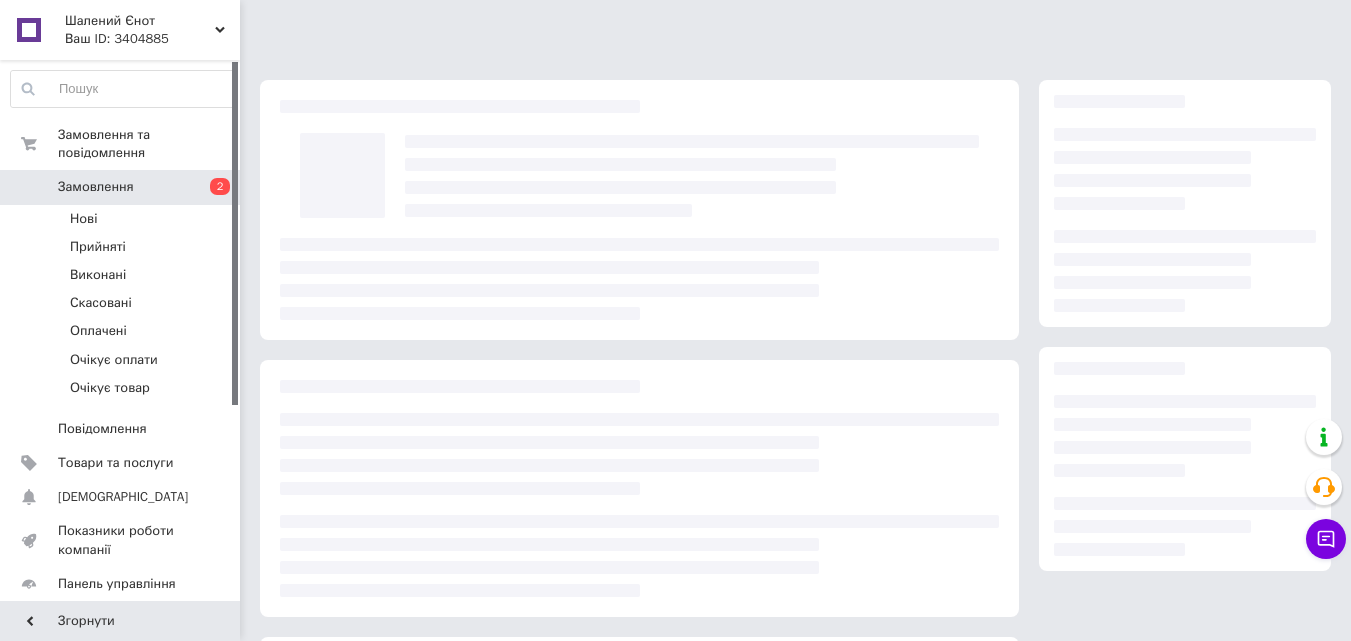 scroll, scrollTop: 0, scrollLeft: 0, axis: both 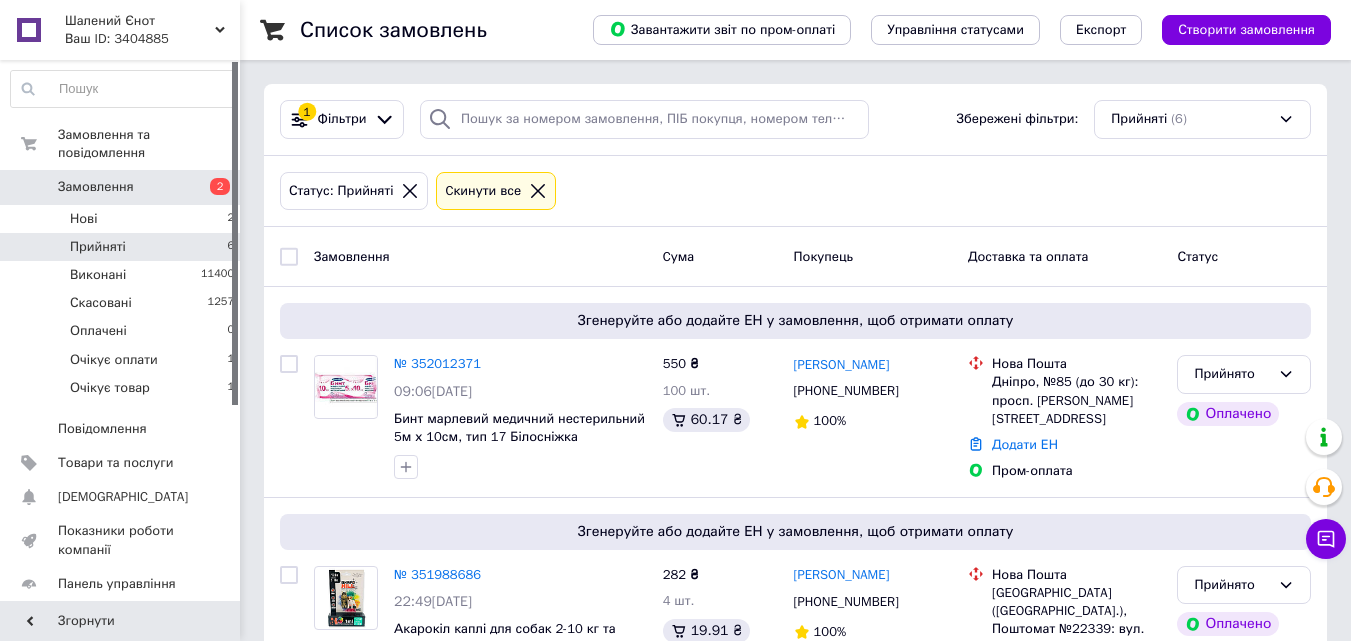 click on "Прийняті" at bounding box center [98, 247] 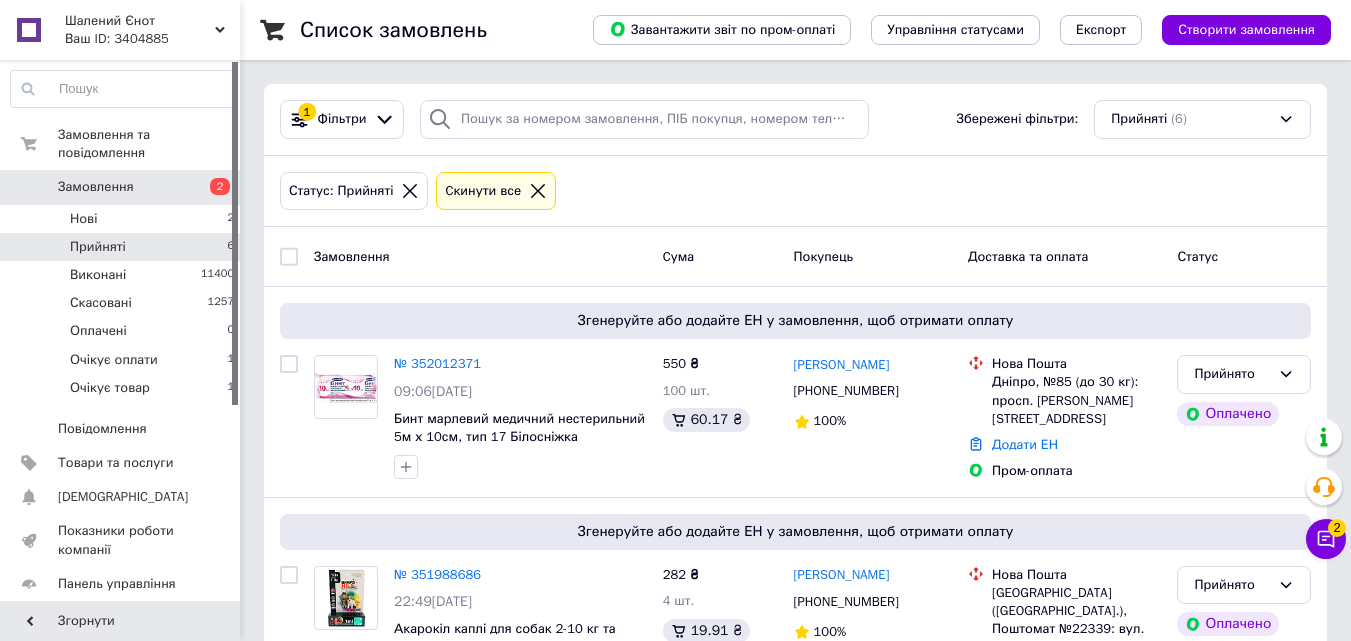 click on "Прийняті 6" at bounding box center (123, 247) 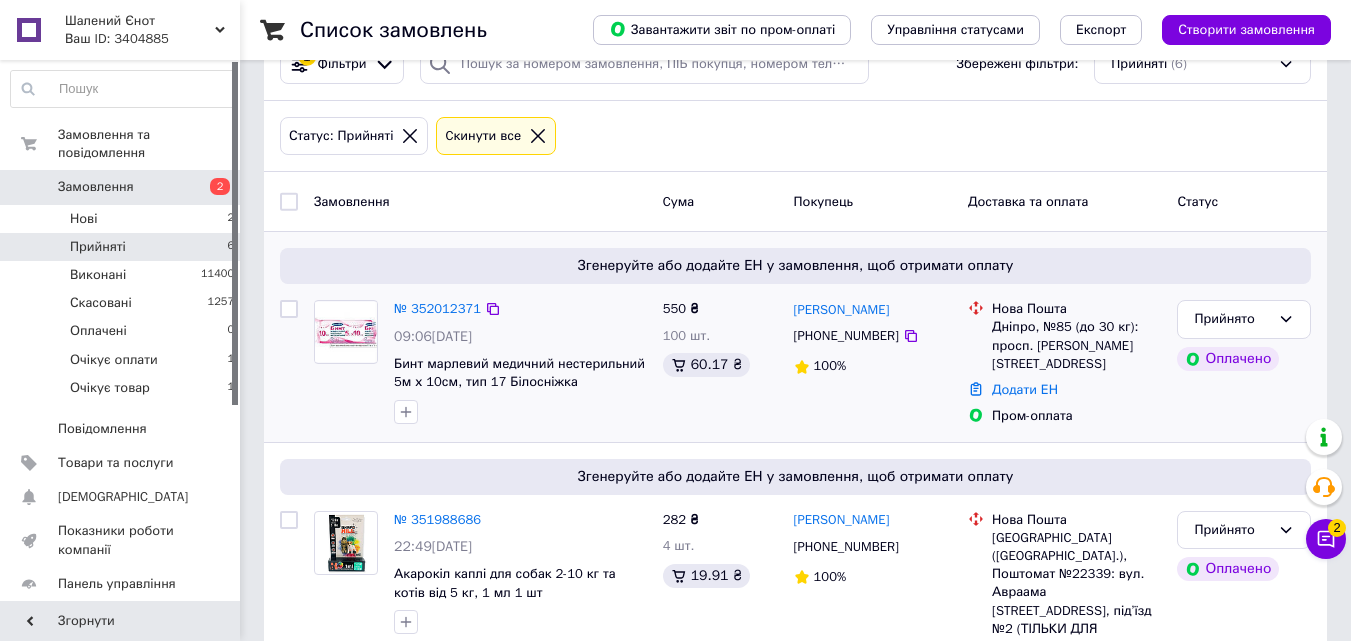 scroll, scrollTop: 0, scrollLeft: 0, axis: both 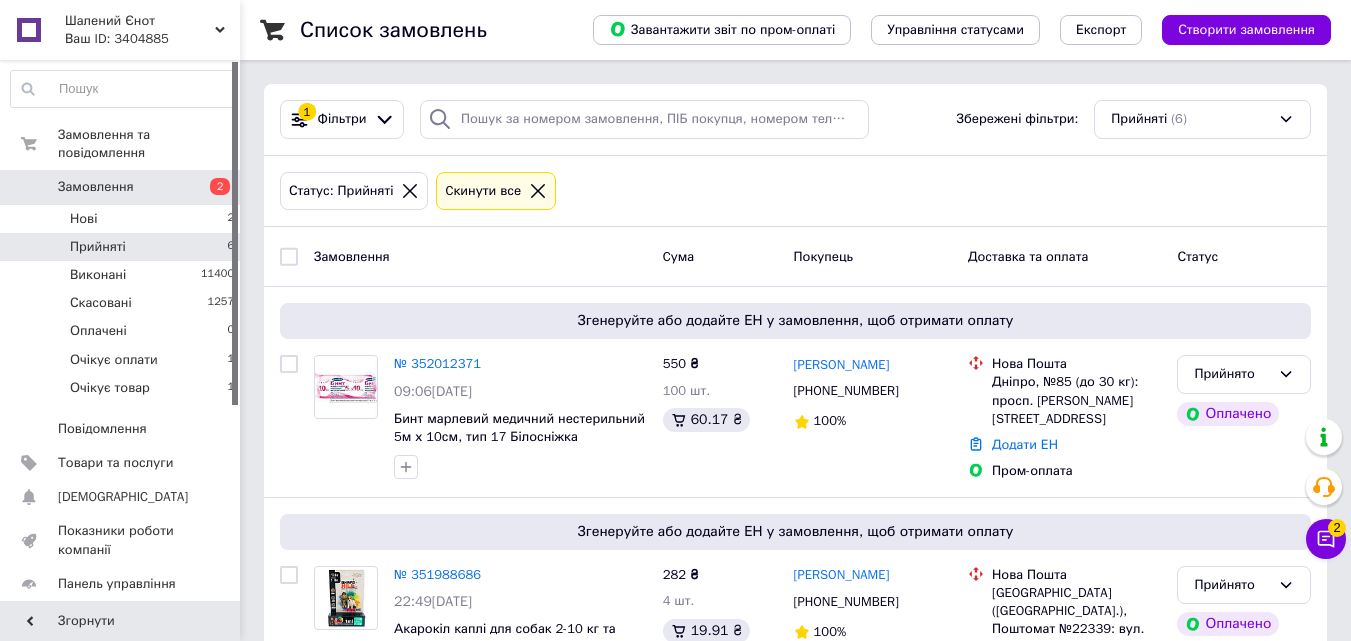 click on "Прийняті 6" at bounding box center (123, 247) 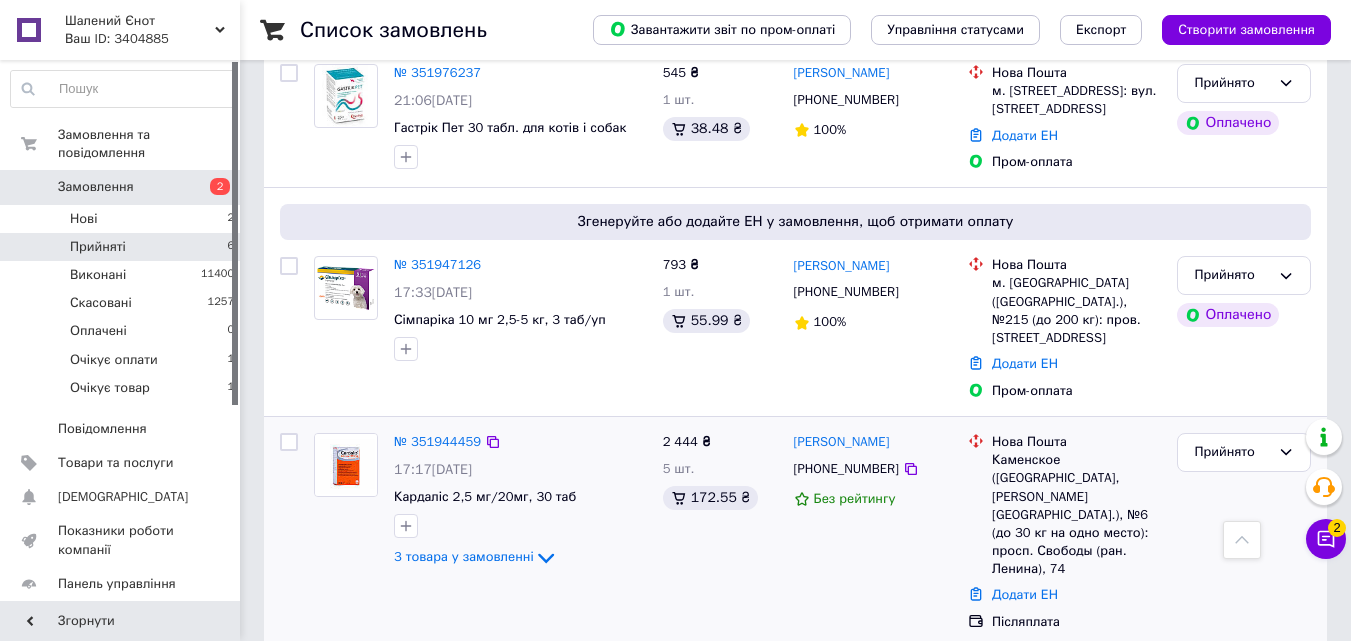 scroll, scrollTop: 861, scrollLeft: 0, axis: vertical 